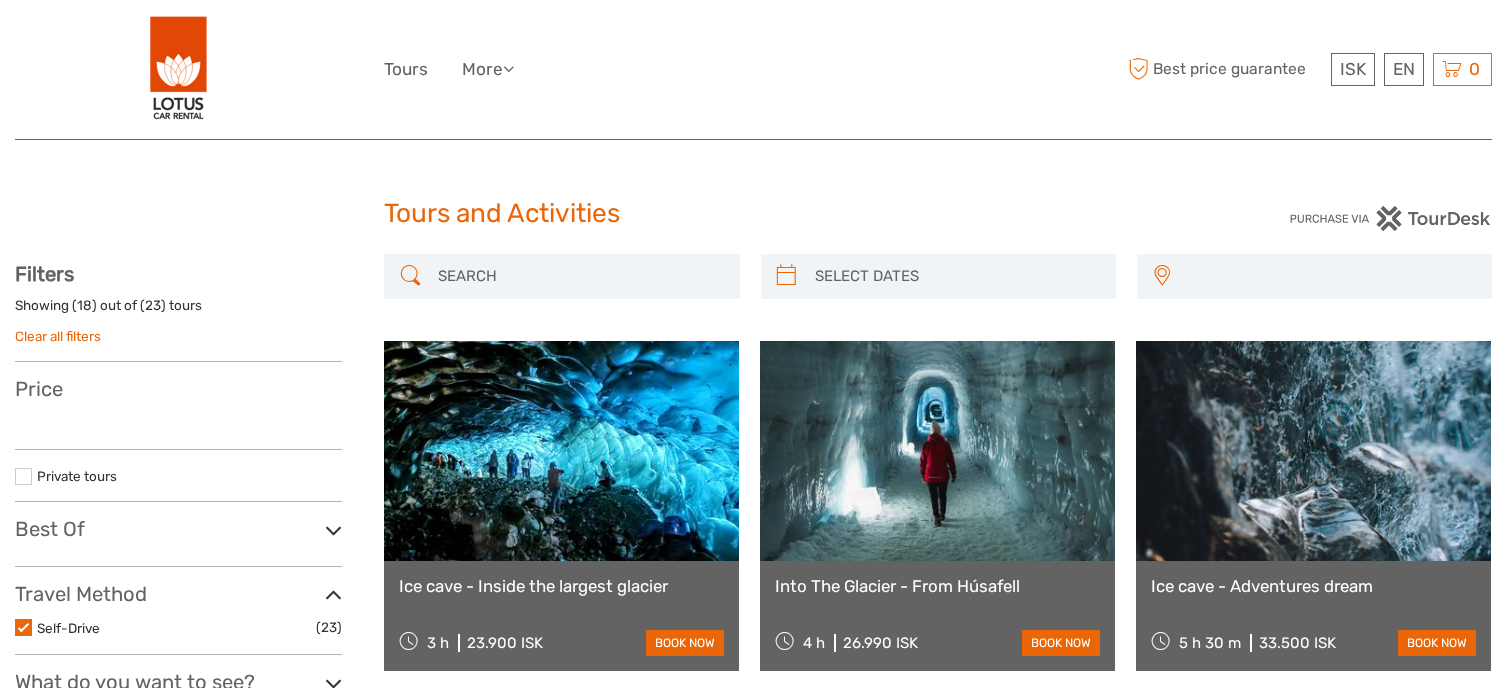 select 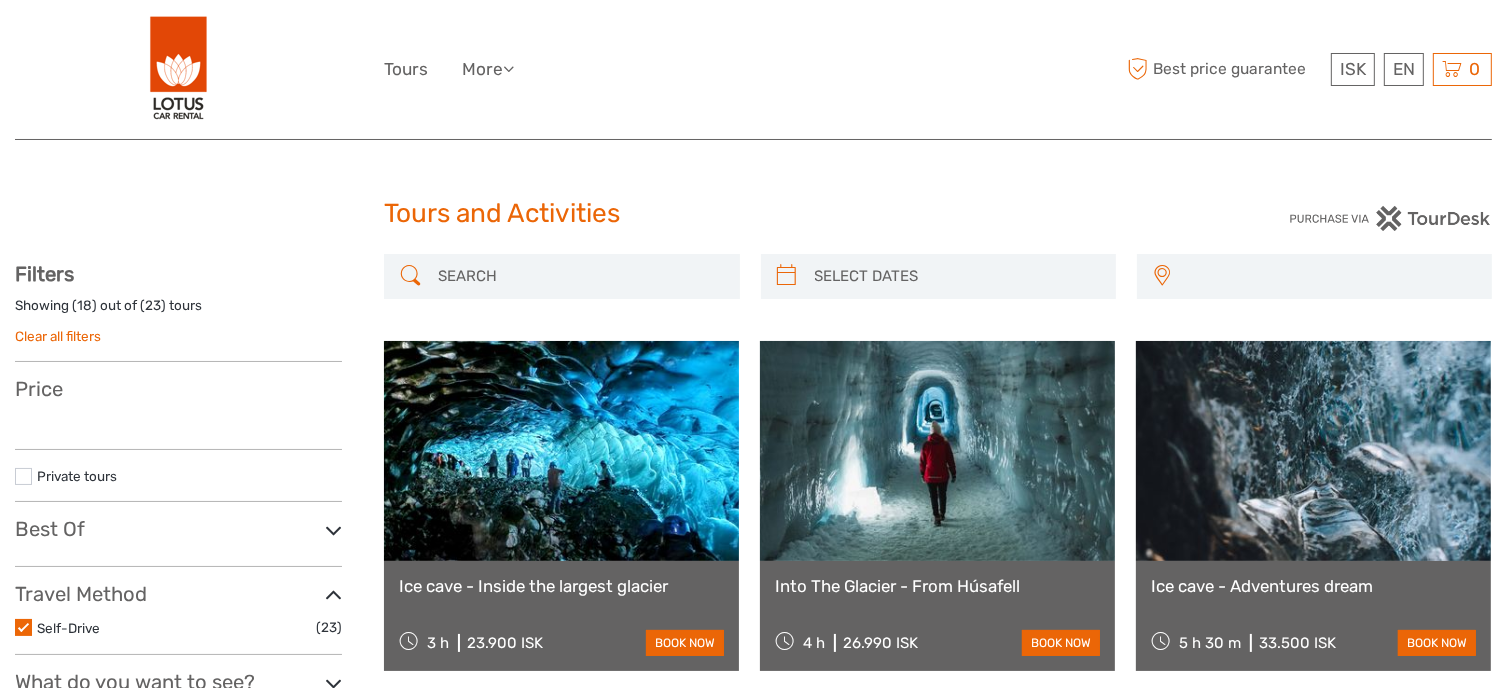 select 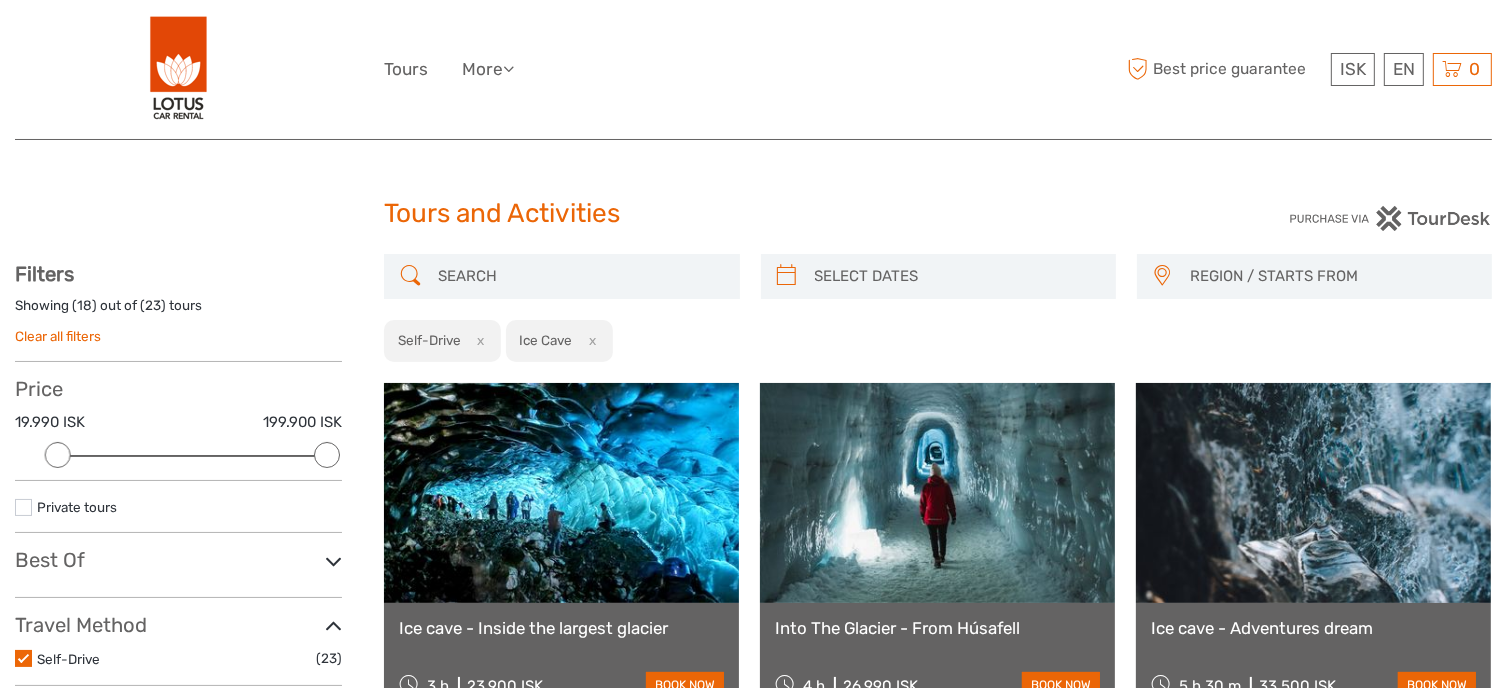 scroll, scrollTop: 0, scrollLeft: 0, axis: both 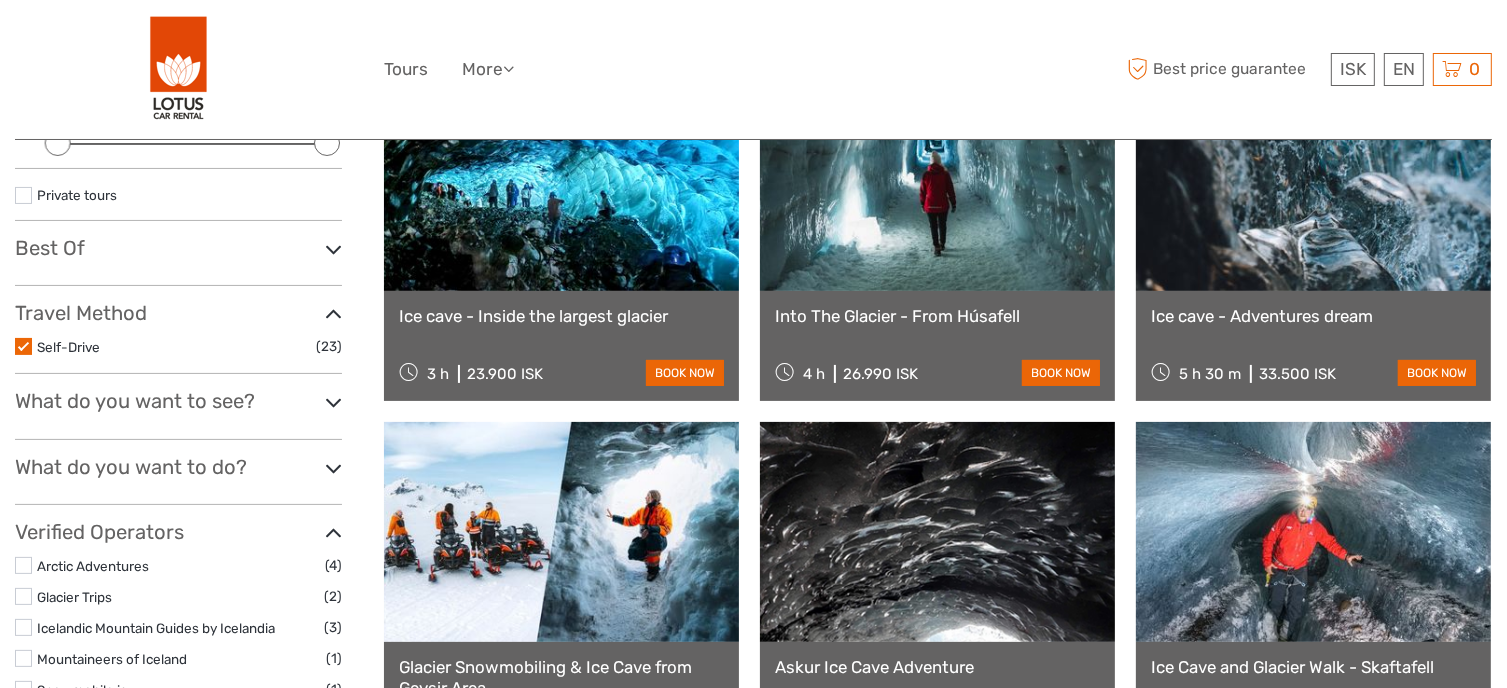 click on "Ice cave - Inside the largest glacier
3 h
23.900 ISK
book now" at bounding box center (561, 346) 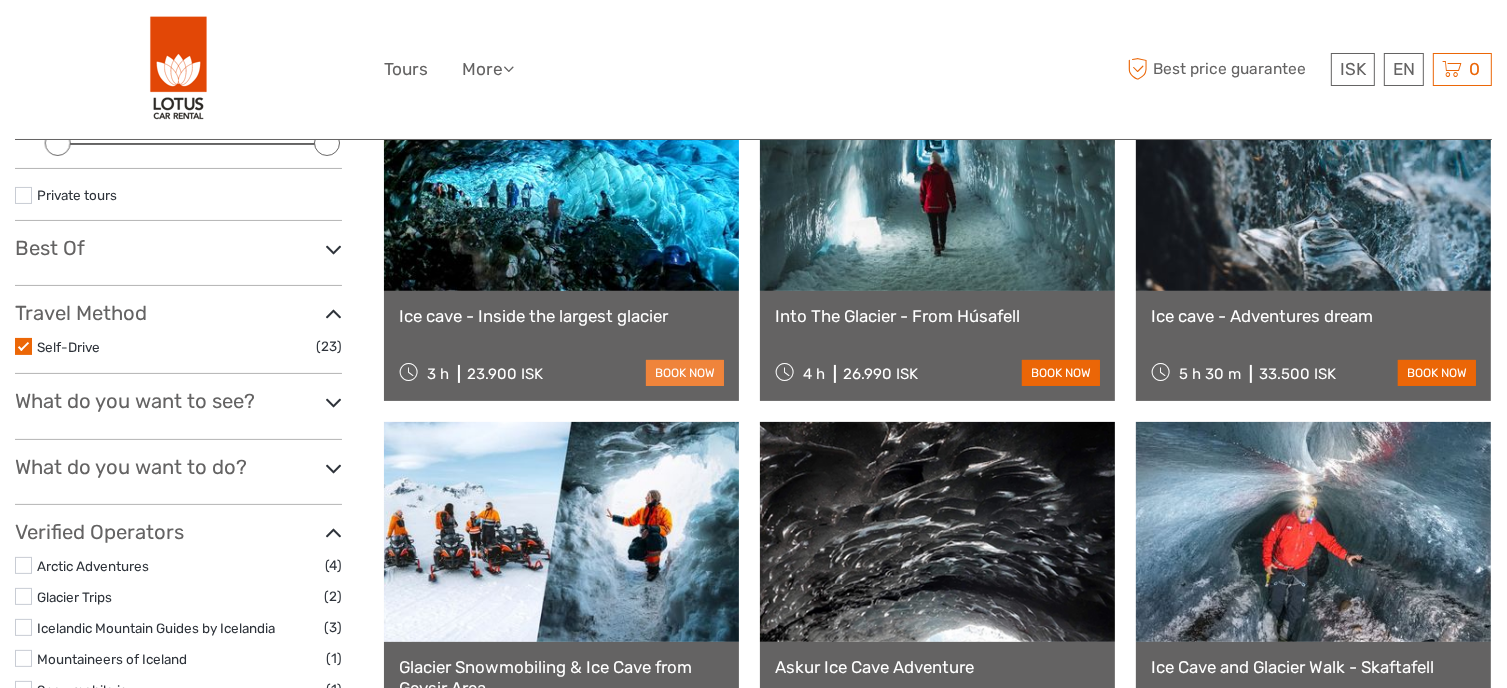 click on "book now" at bounding box center (685, 373) 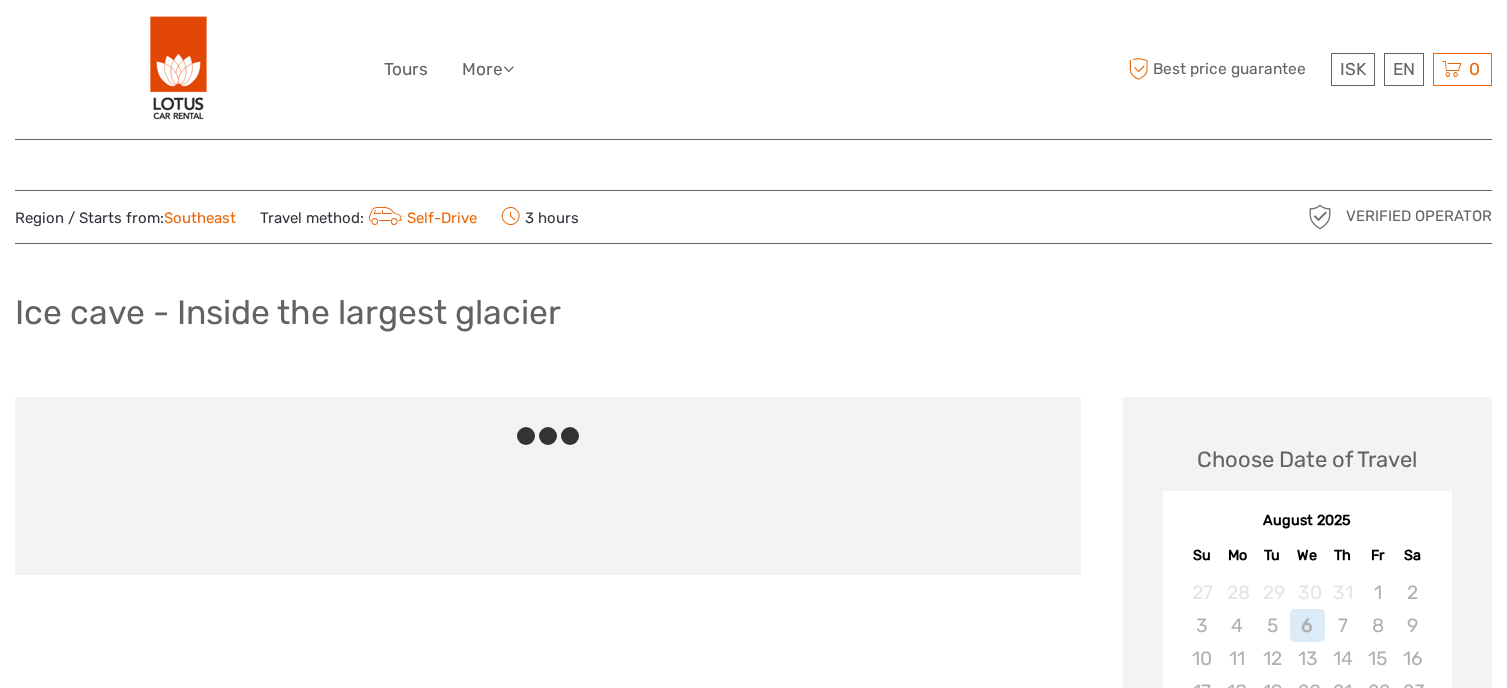 scroll, scrollTop: 0, scrollLeft: 0, axis: both 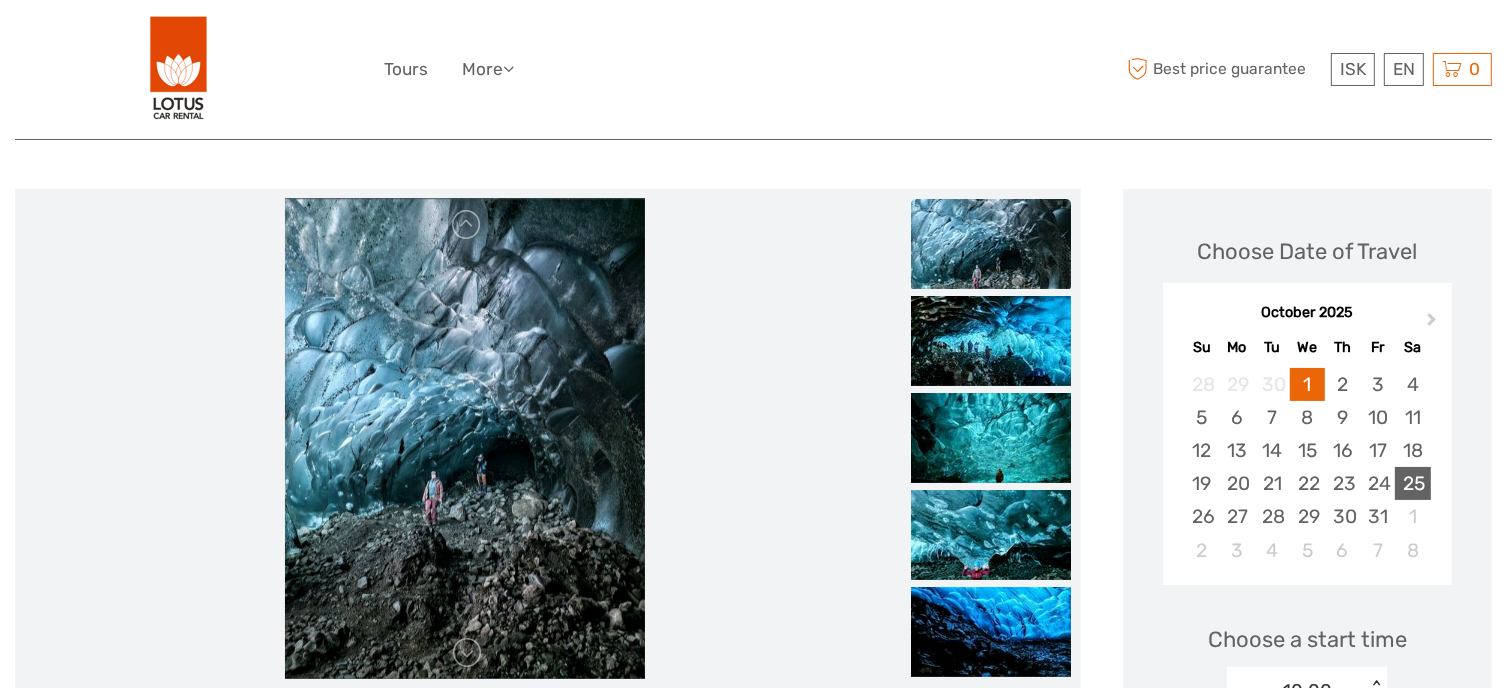 click on "25" at bounding box center [1412, 483] 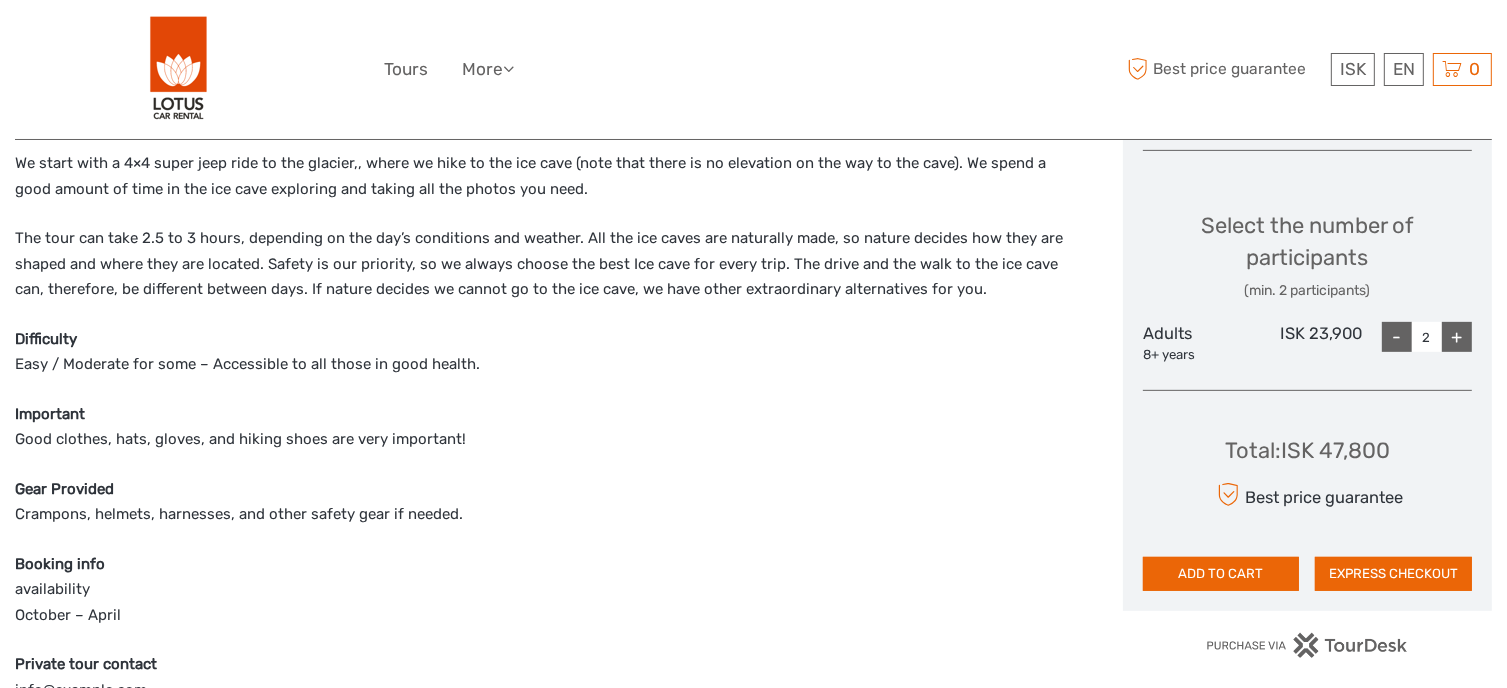 scroll, scrollTop: 826, scrollLeft: 0, axis: vertical 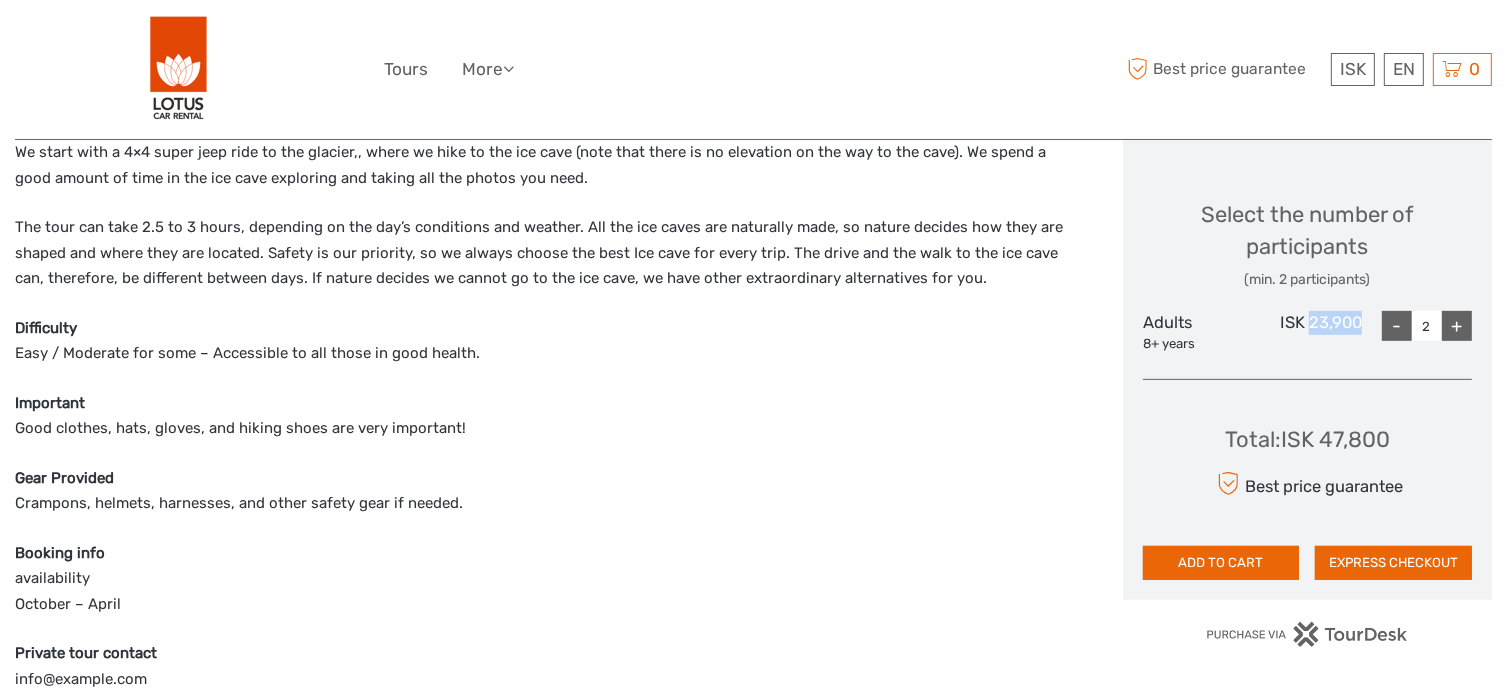 drag, startPoint x: 1364, startPoint y: 323, endPoint x: 1311, endPoint y: 327, distance: 53.15073 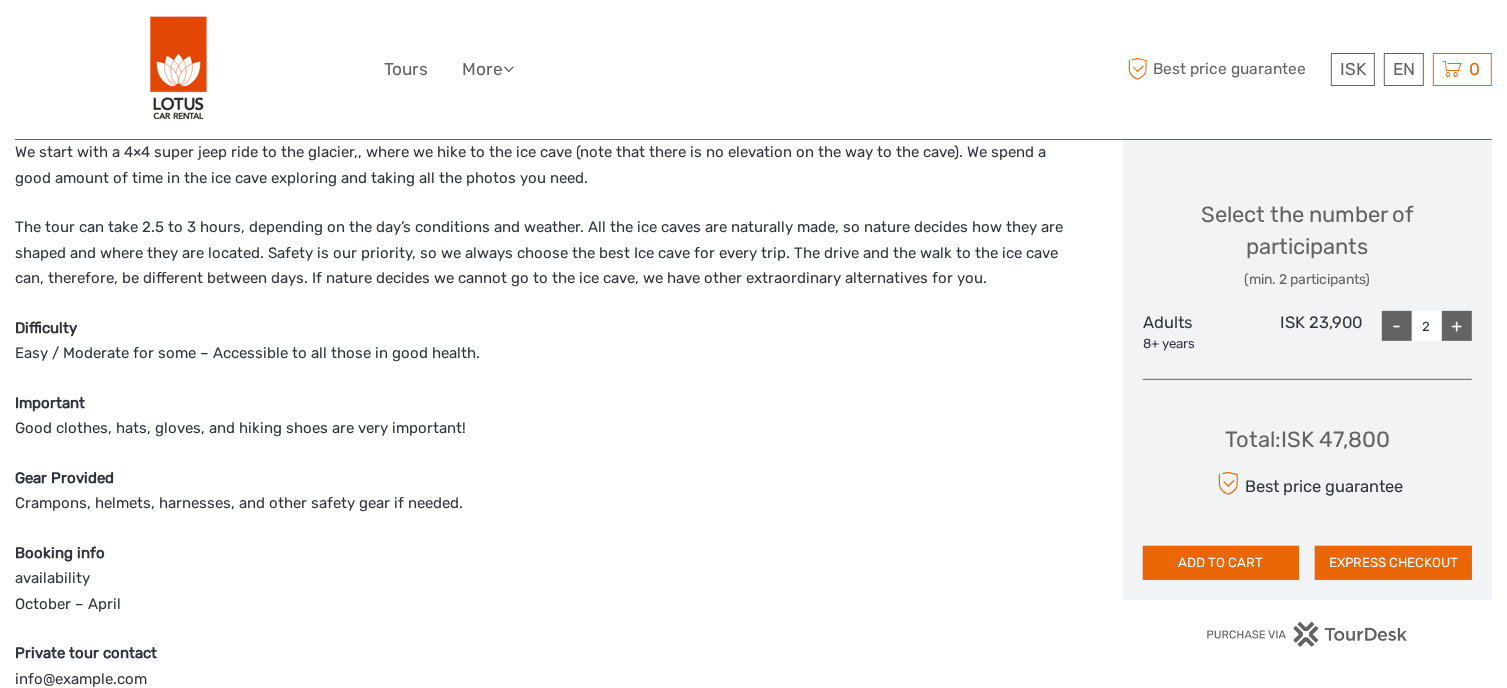 click on "Choose Date of Travel Next Month October 2025 Su Mo Tu We Th Fr Sa 28 29 30 1 2 3 4 5 6 7 8 9 10 11 12 13 14 15 16 17 18 19 20 21 22 23 24 25 26 27 28 29 30 31 1 2 3 4 5 6 7 8 Choose a start time 10:00 < > Select the number of participants (min. 2 participants) Adults 8+ years ISK 23,900 - 2 + Total :  ISK 47,800 Best price guarantee ADD TO CART EXPRESS CHECKOUT" at bounding box center [1307, 85] 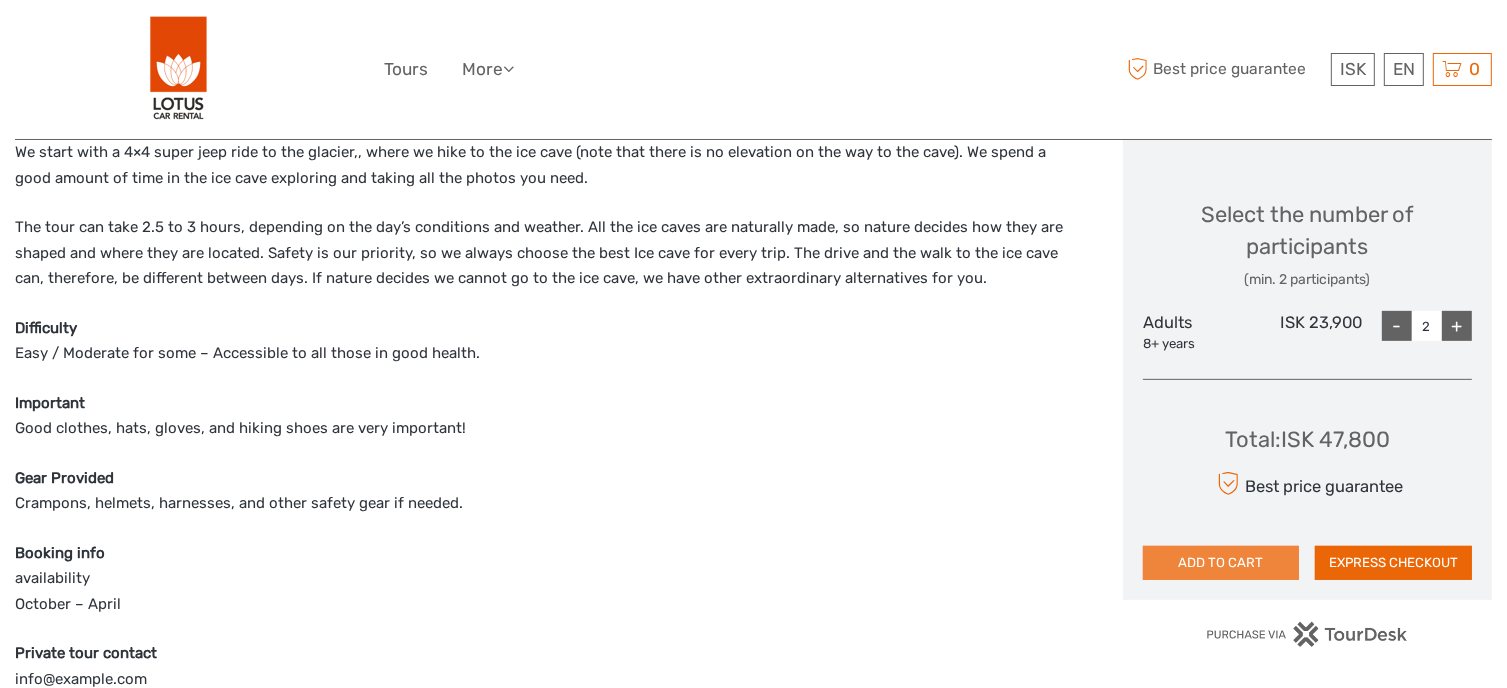 click on "ADD TO CART" at bounding box center (1221, 563) 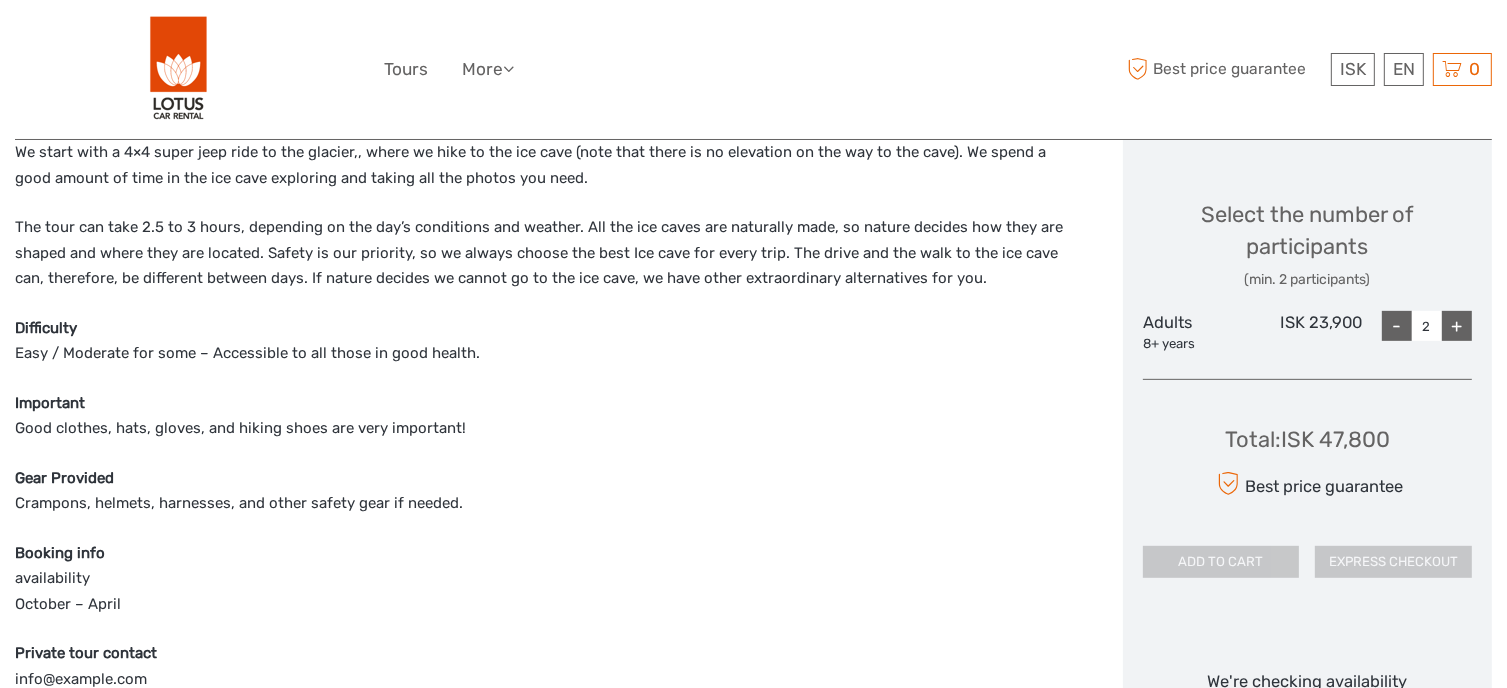 click on "Gear Provided Crampons, helmets, harnesses, and other safety gear if needed." at bounding box center [548, 491] 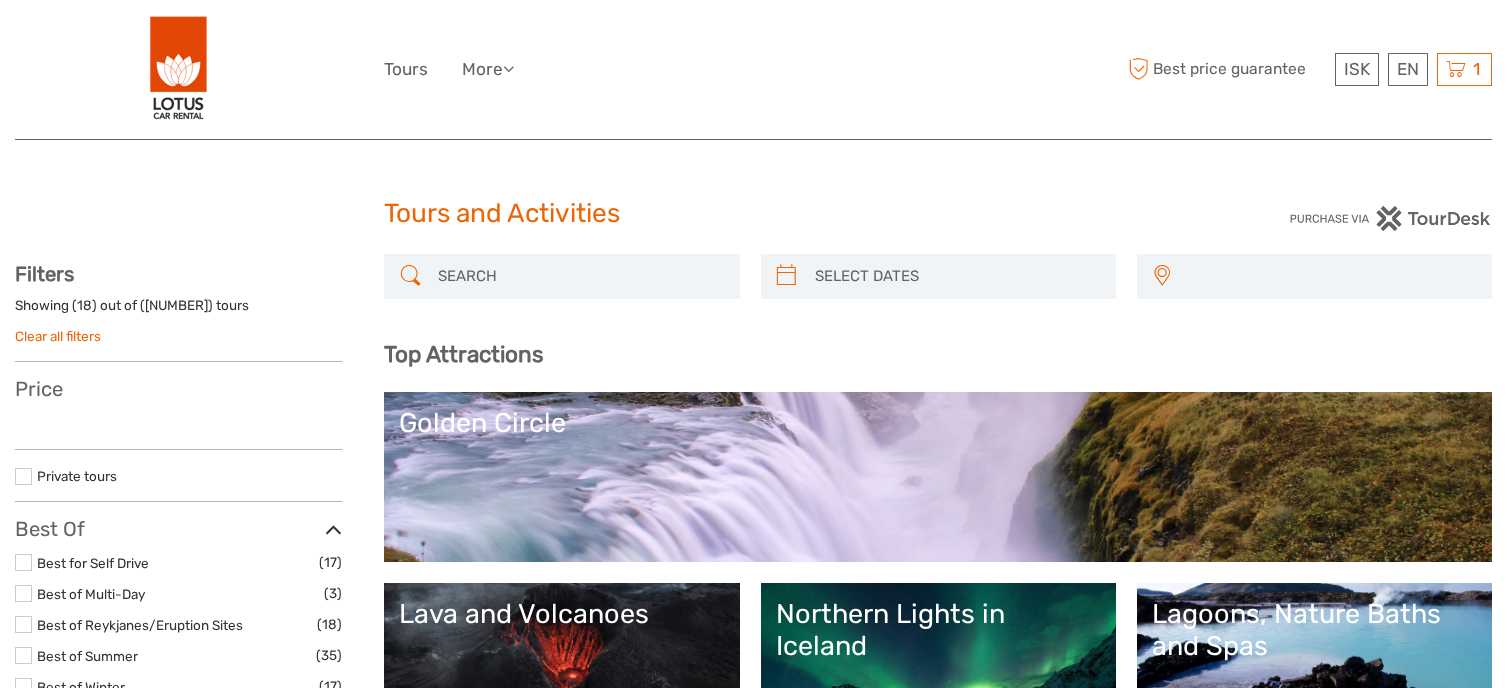 select 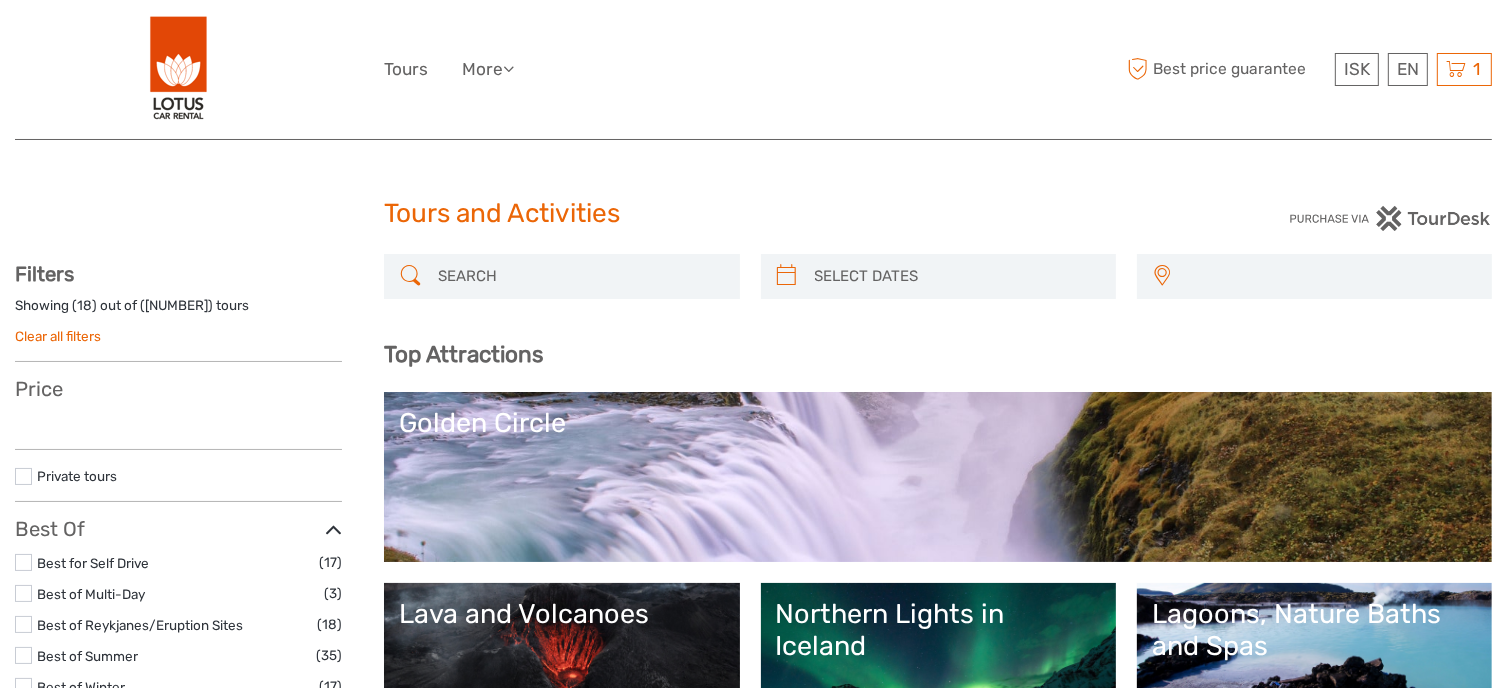 select 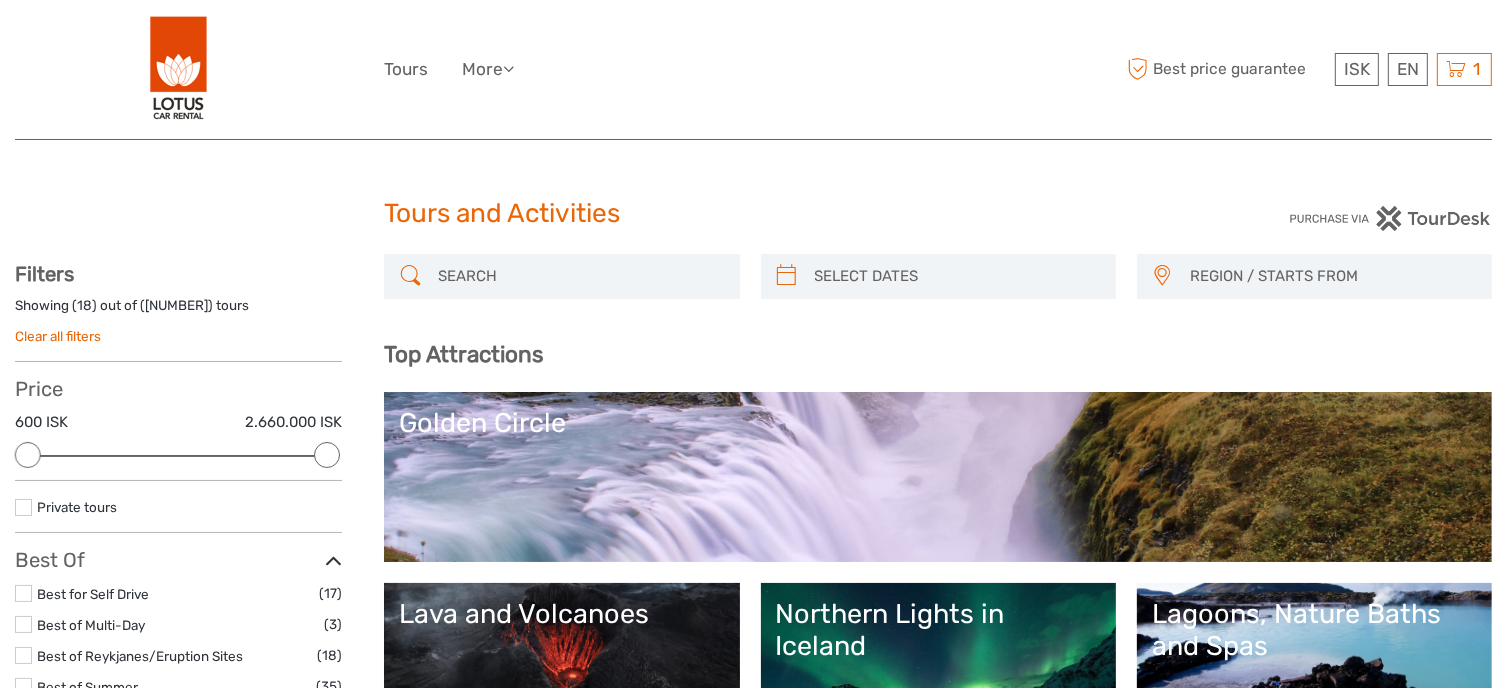scroll, scrollTop: 0, scrollLeft: 0, axis: both 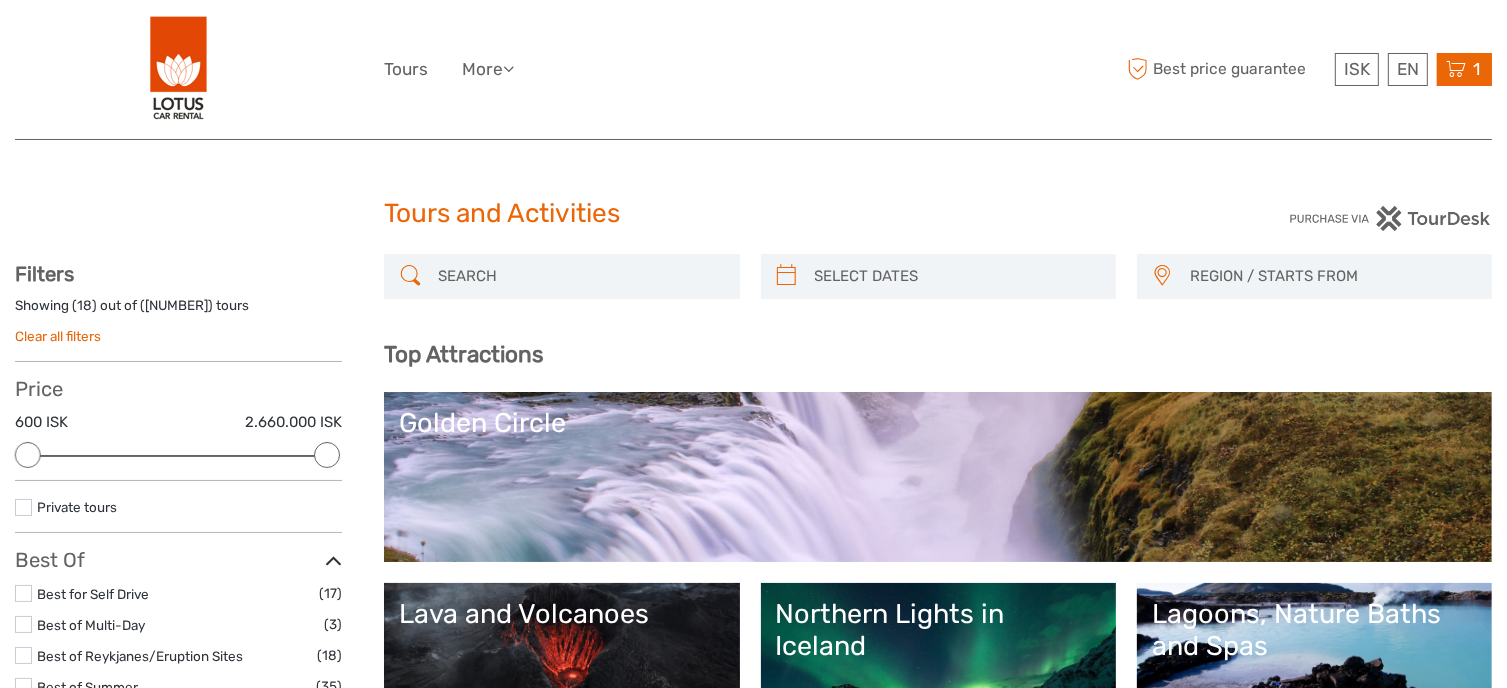click at bounding box center [1456, 69] 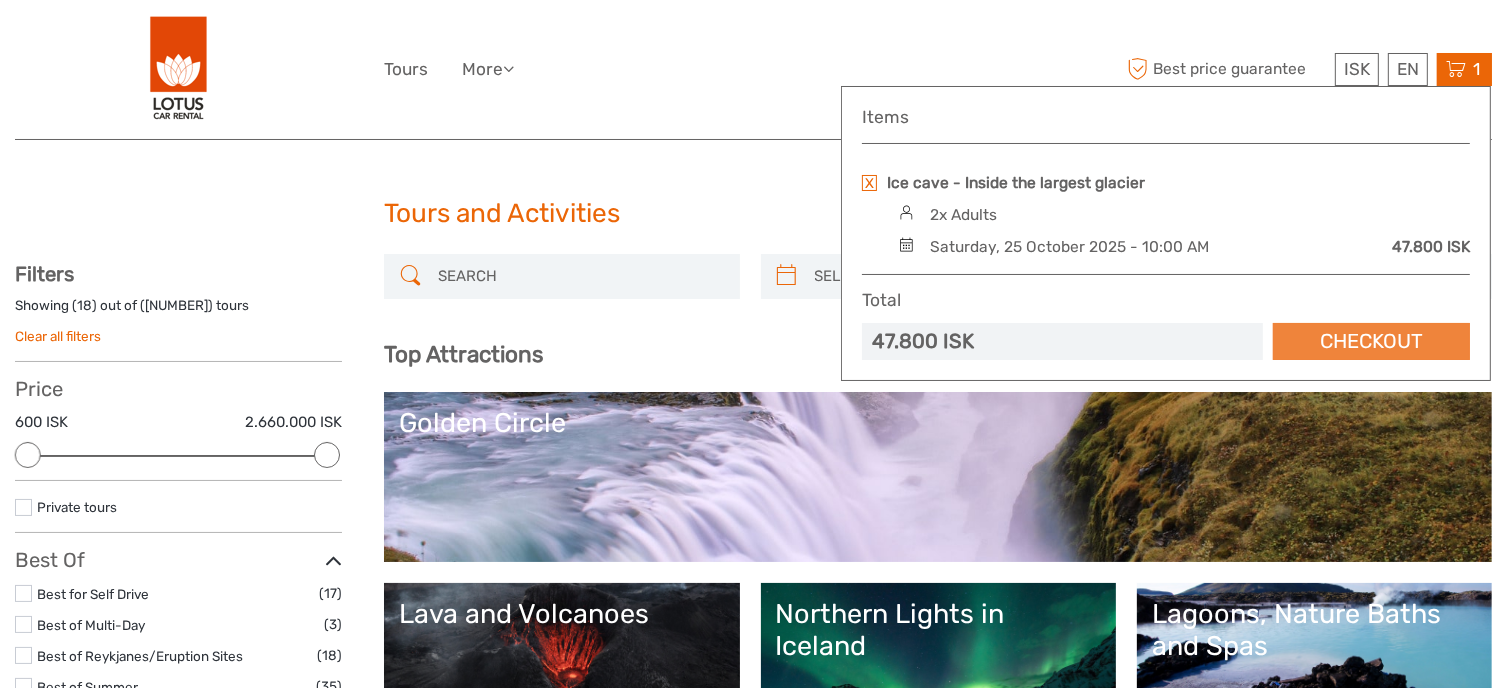 click on "Checkout" at bounding box center [1371, 341] 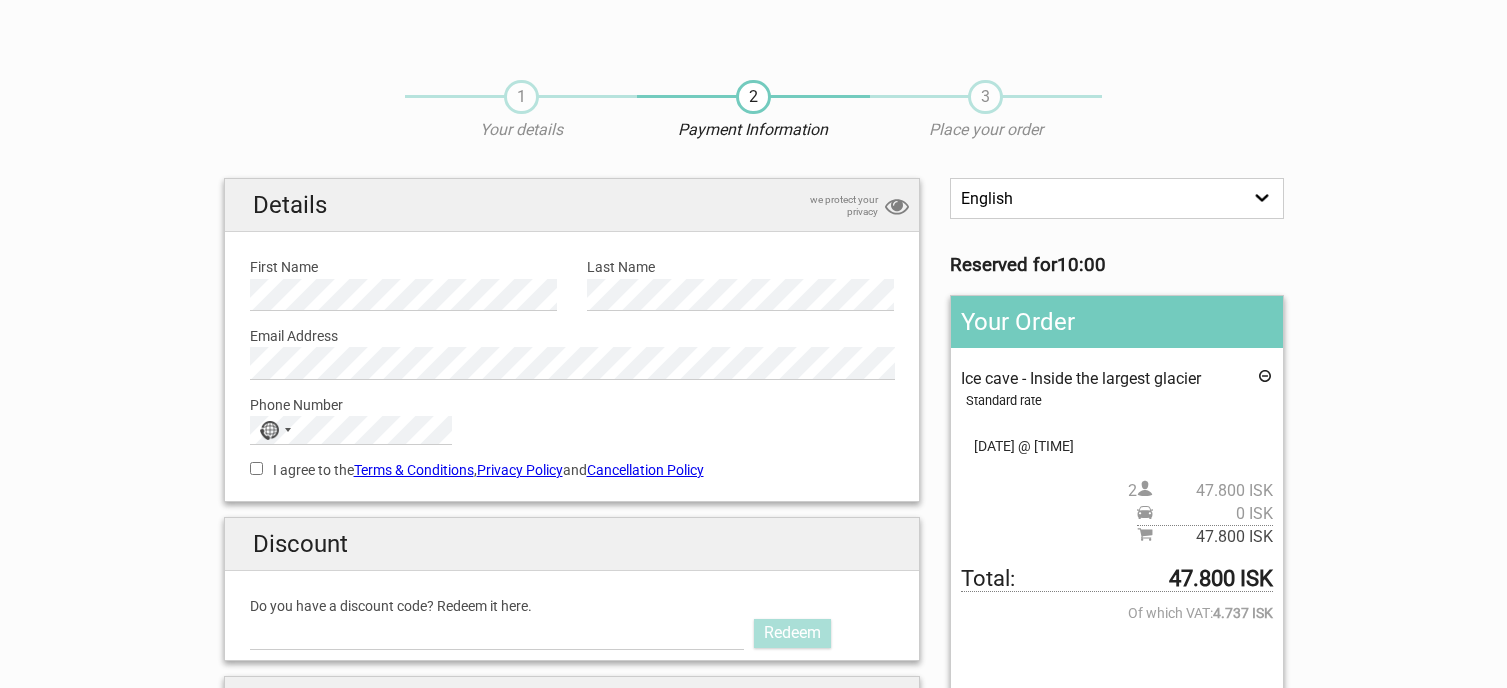 scroll, scrollTop: 0, scrollLeft: 0, axis: both 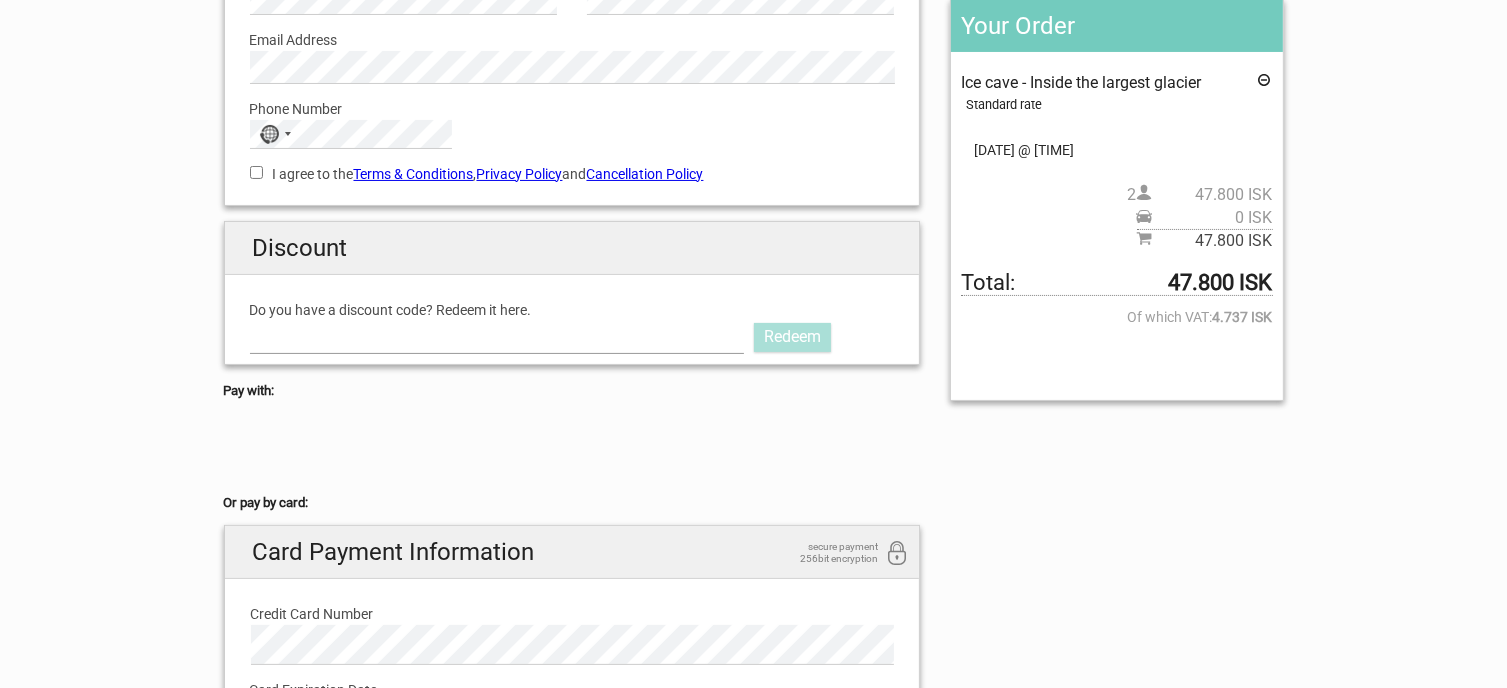 click on "Do you have a discount code? Redeem it here." at bounding box center [497, 337] 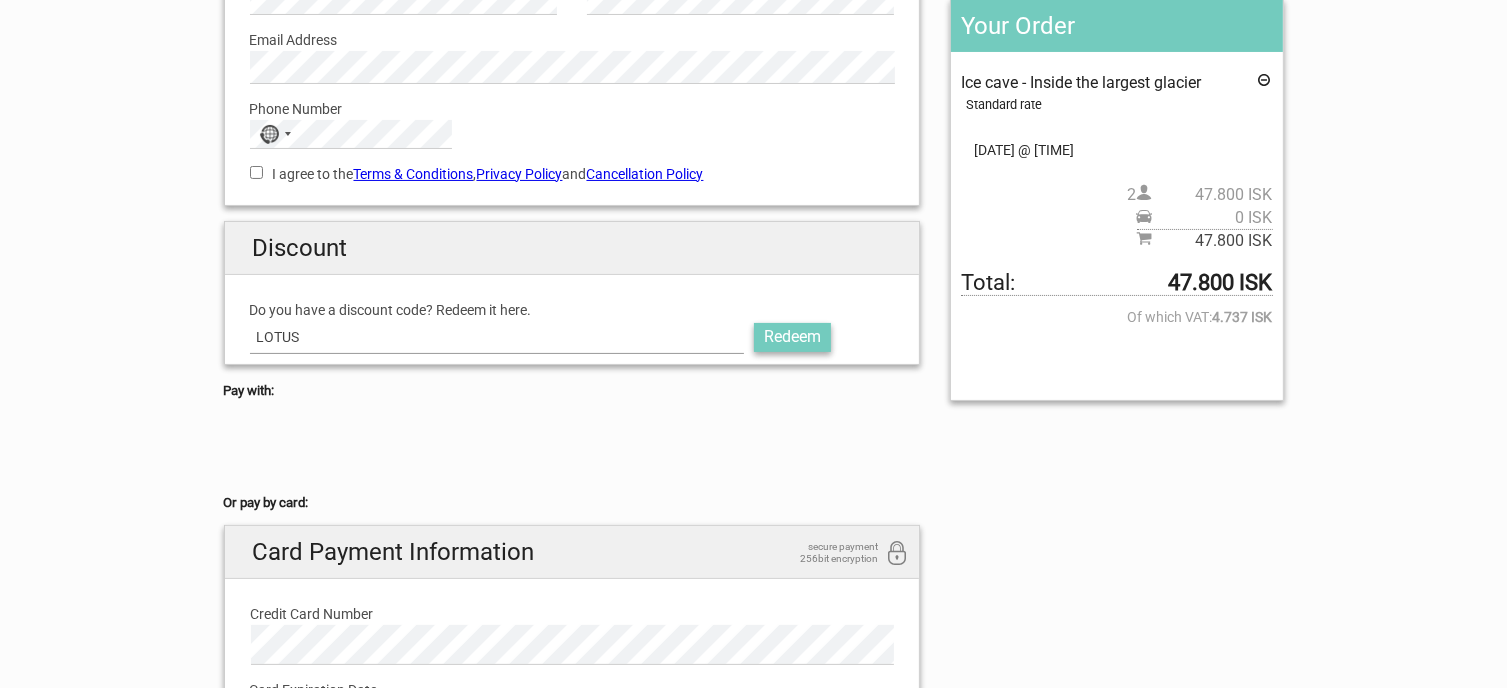 type on "LOTUS" 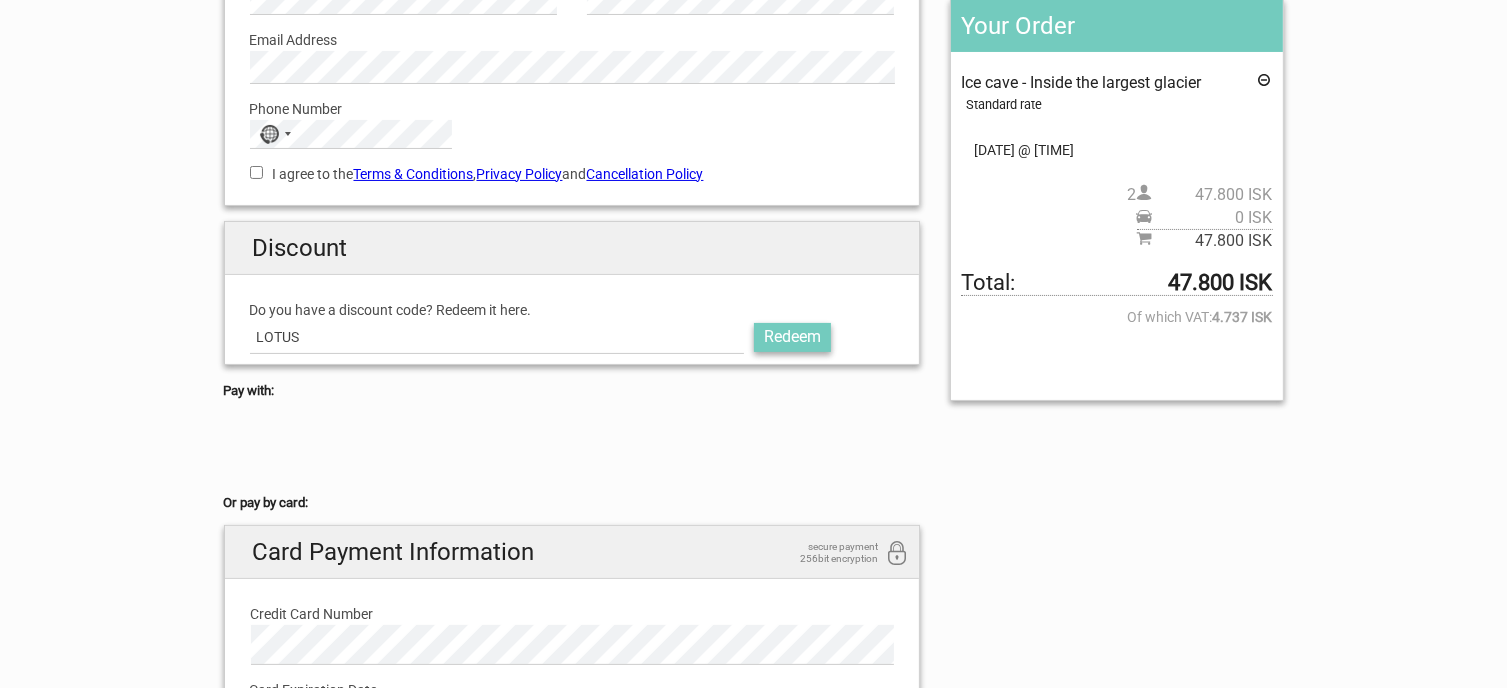 click on "Redeem" at bounding box center [792, 337] 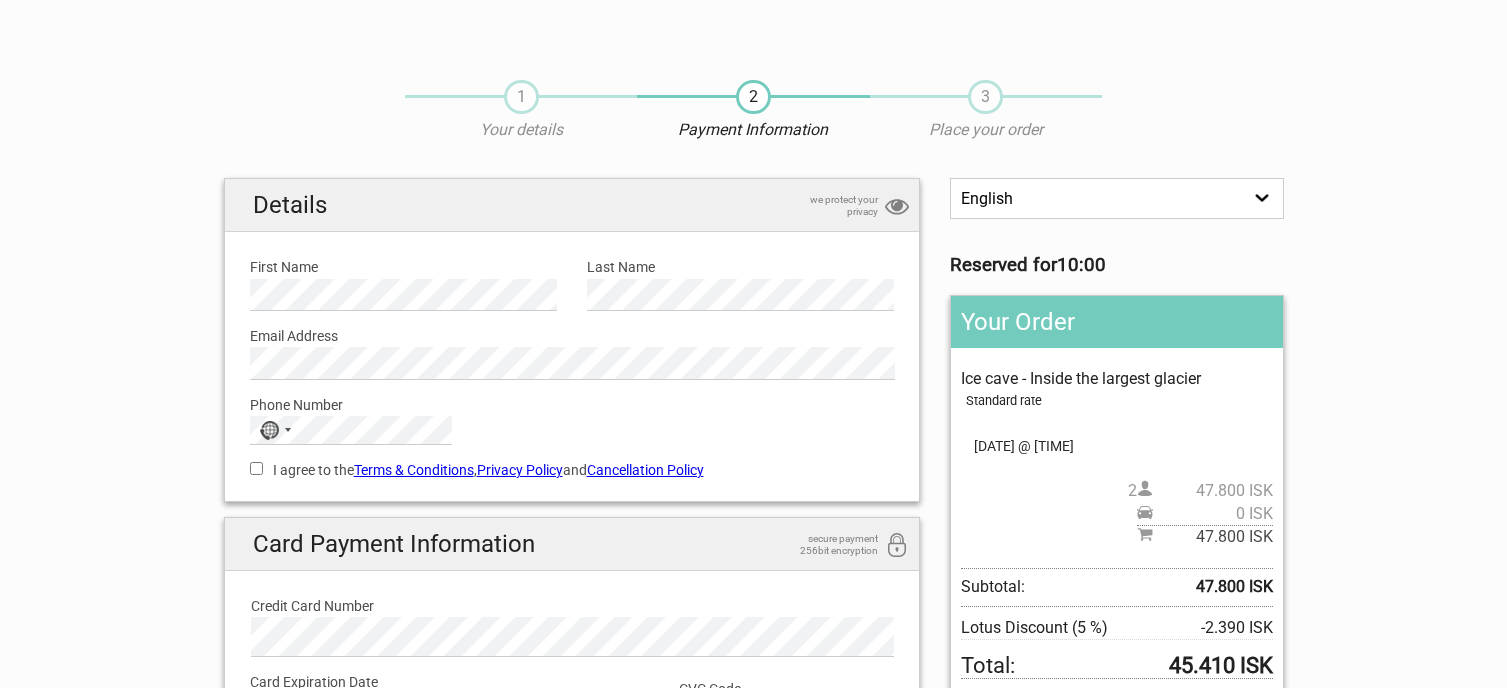 scroll, scrollTop: 286, scrollLeft: 0, axis: vertical 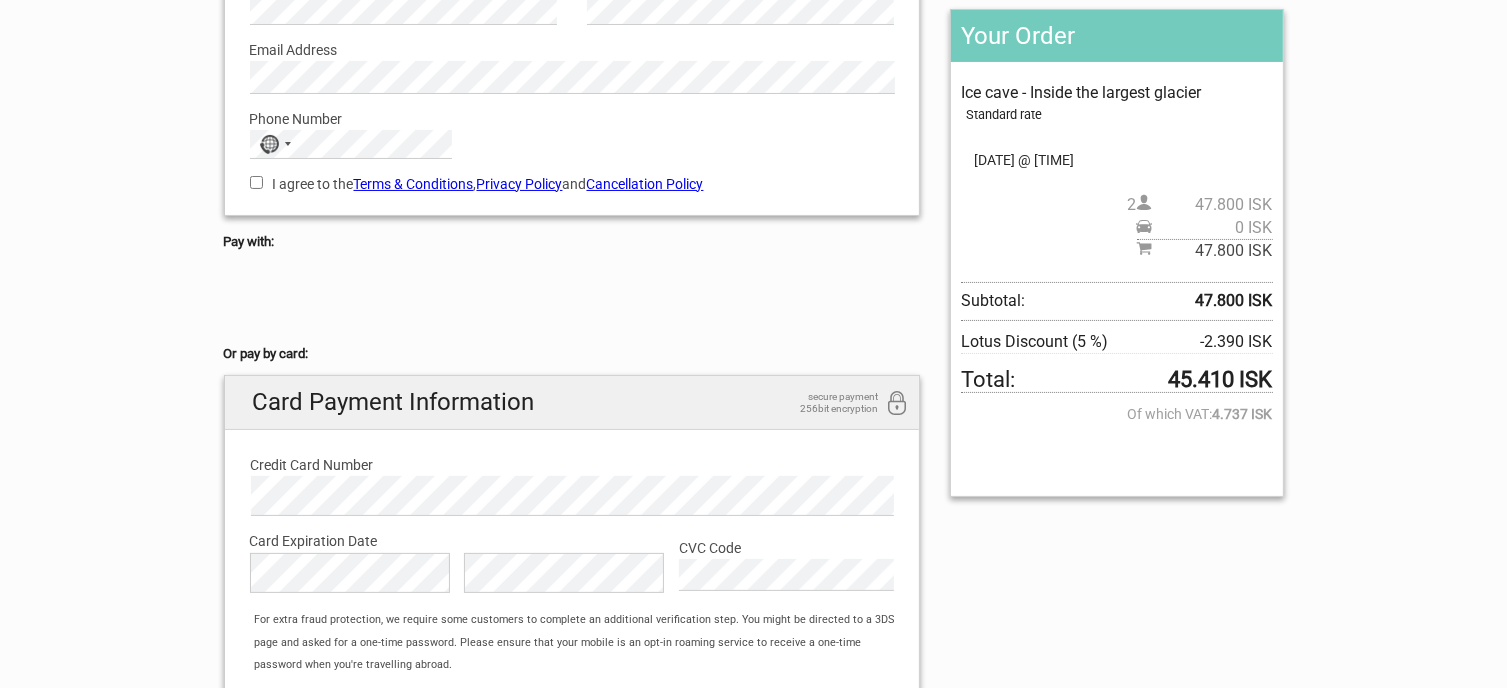 drag, startPoint x: 1157, startPoint y: 371, endPoint x: 1235, endPoint y: 367, distance: 78.10249 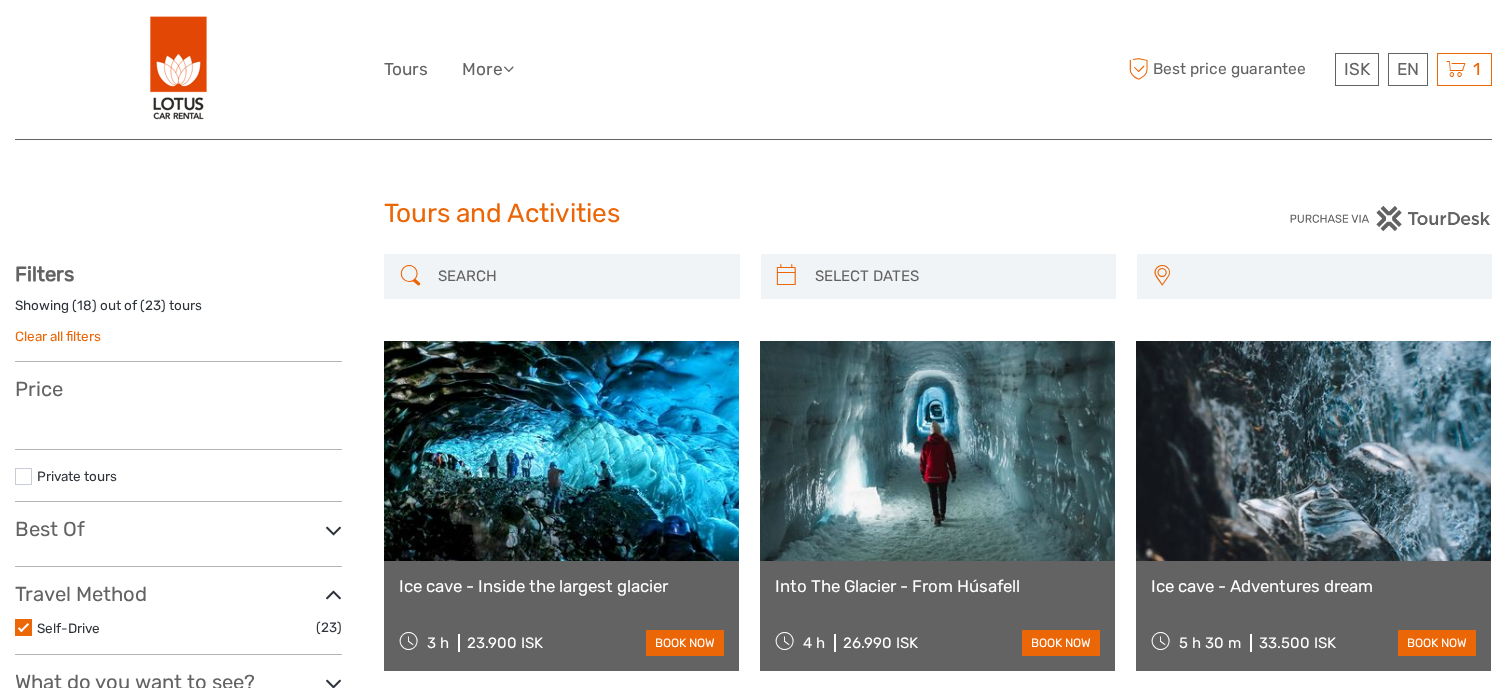 select 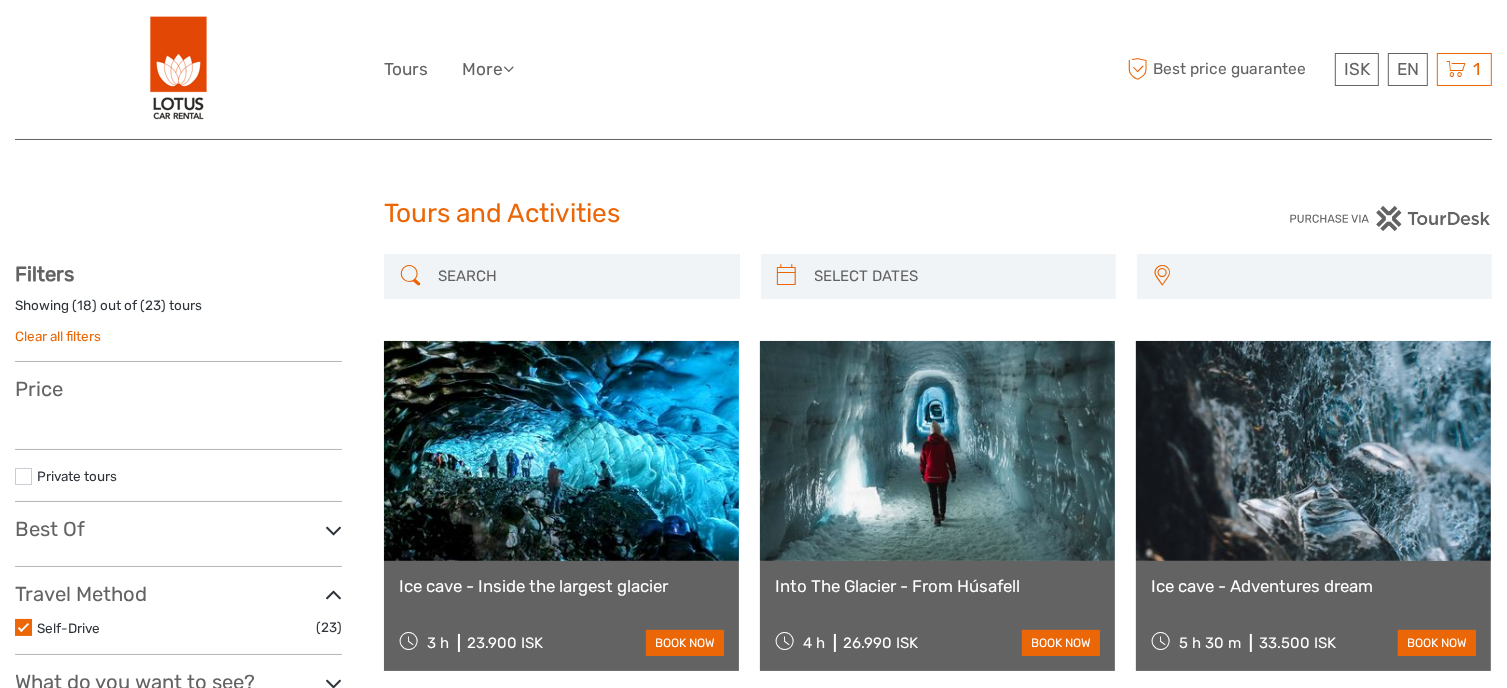 select 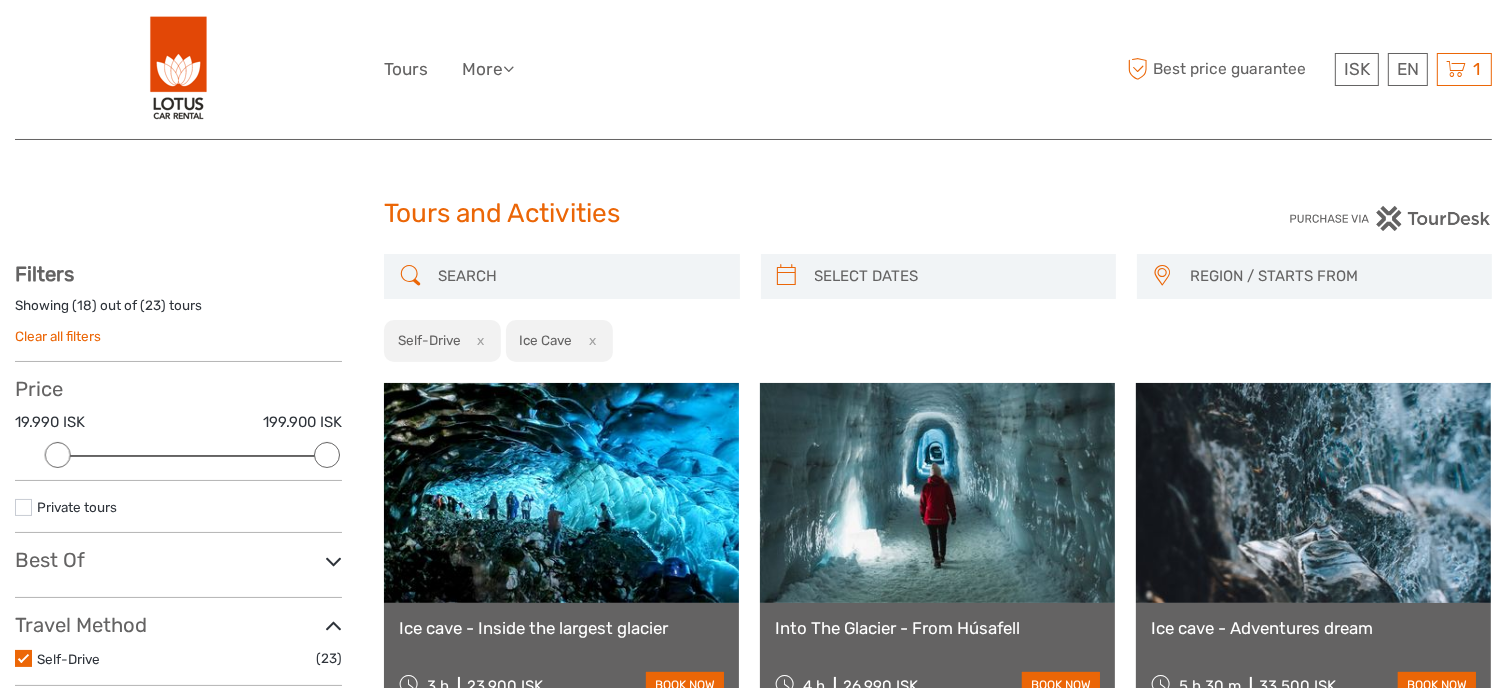 click at bounding box center (561, 493) 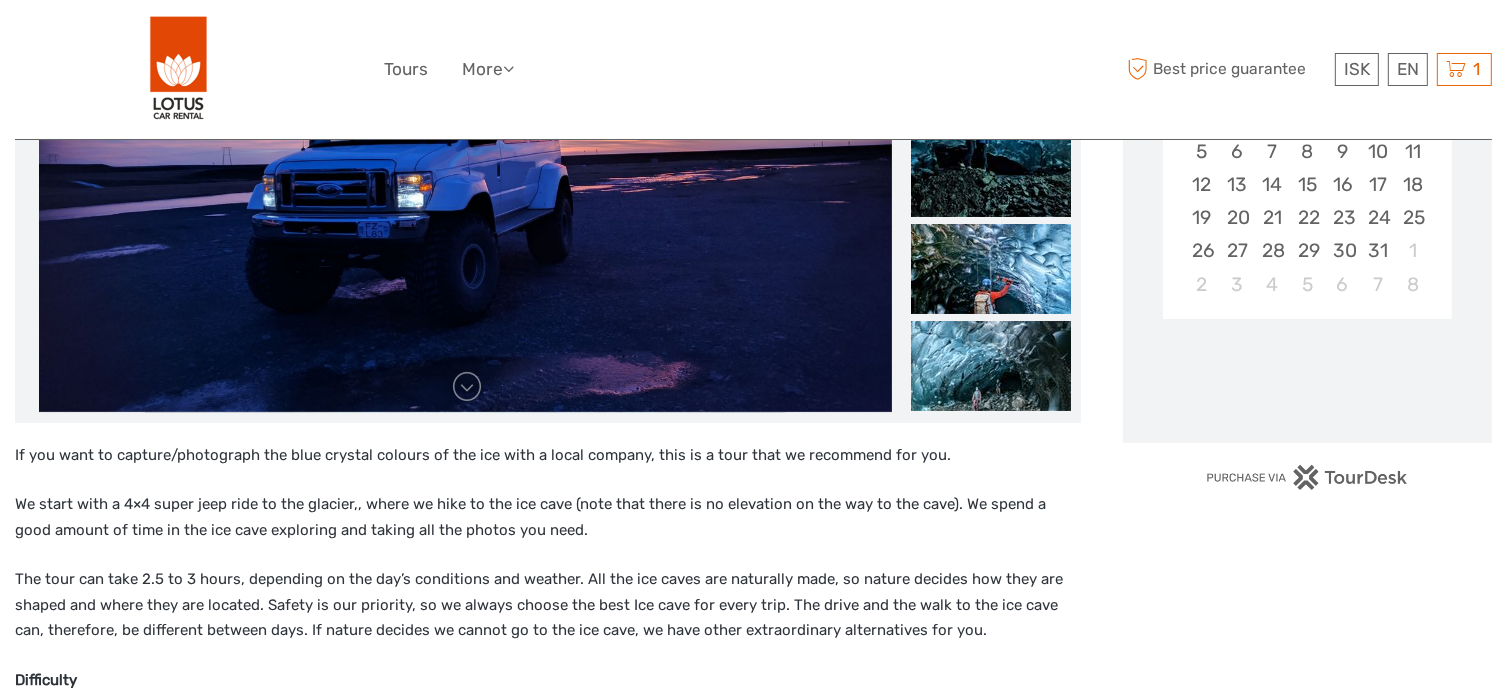 scroll, scrollTop: 476, scrollLeft: 0, axis: vertical 